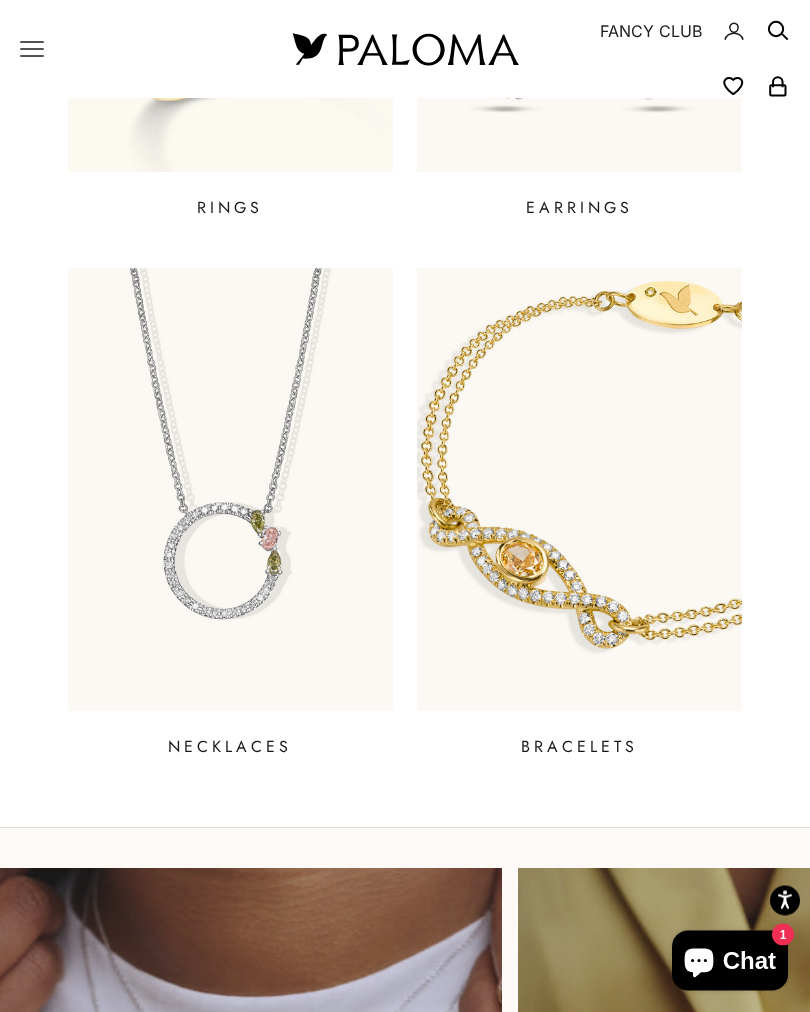 scroll, scrollTop: 874, scrollLeft: 0, axis: vertical 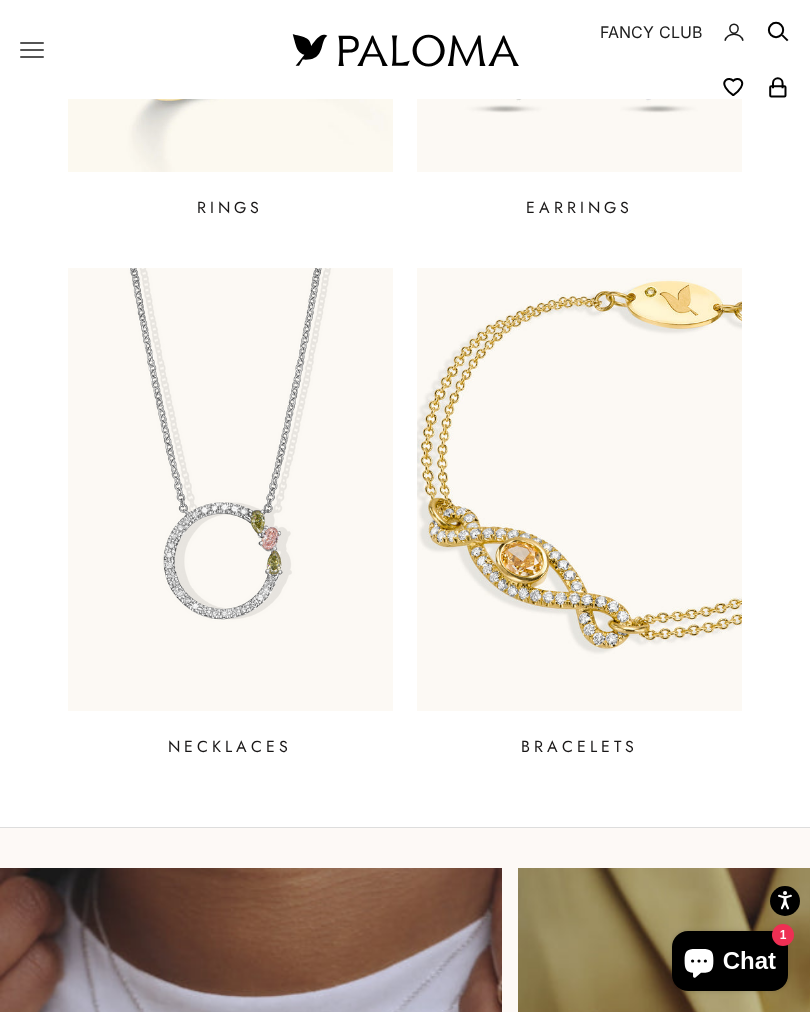 click at bounding box center (230, 489) 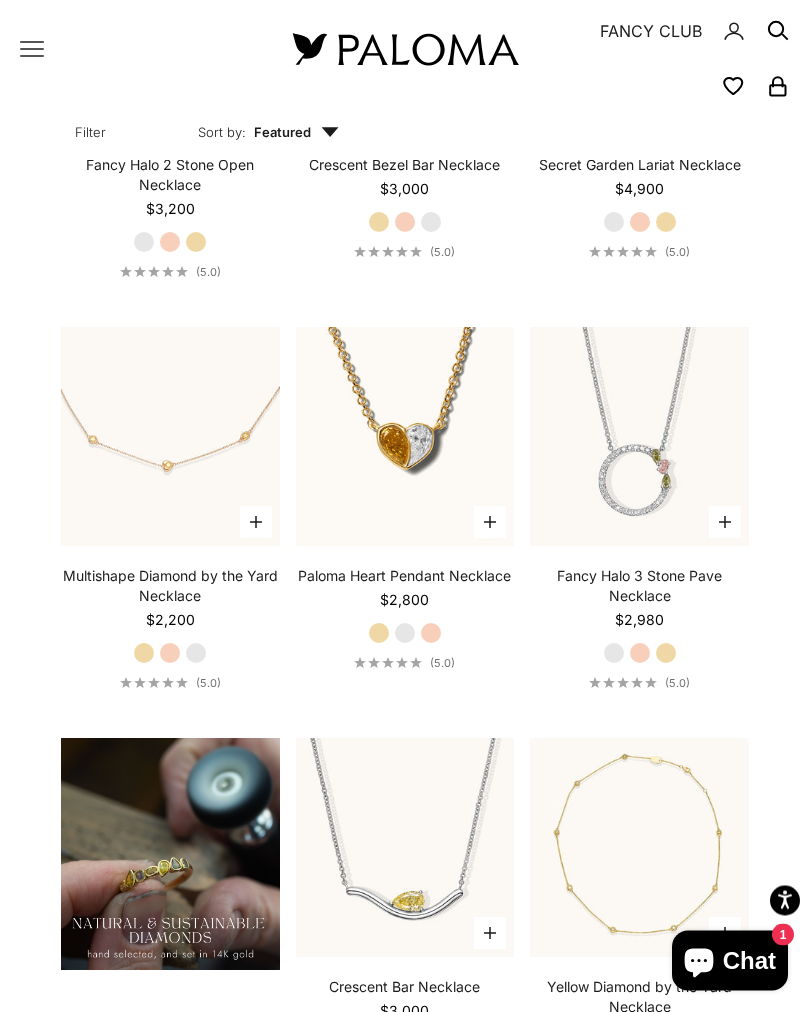 scroll, scrollTop: 1254, scrollLeft: 0, axis: vertical 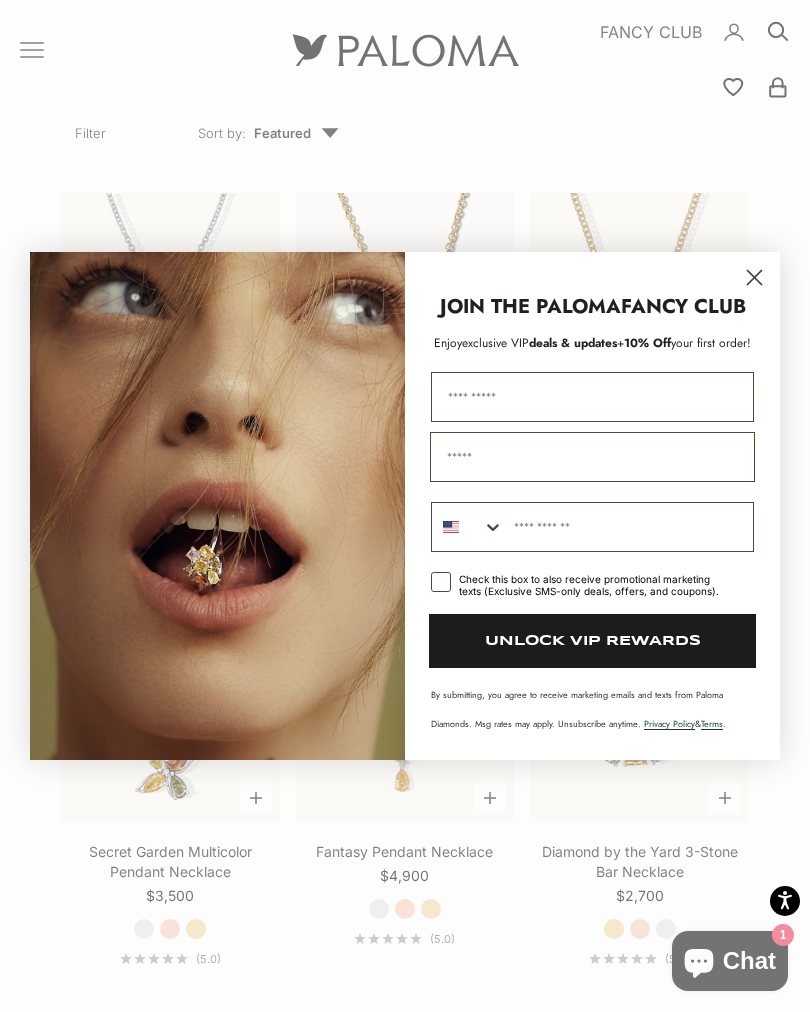 click 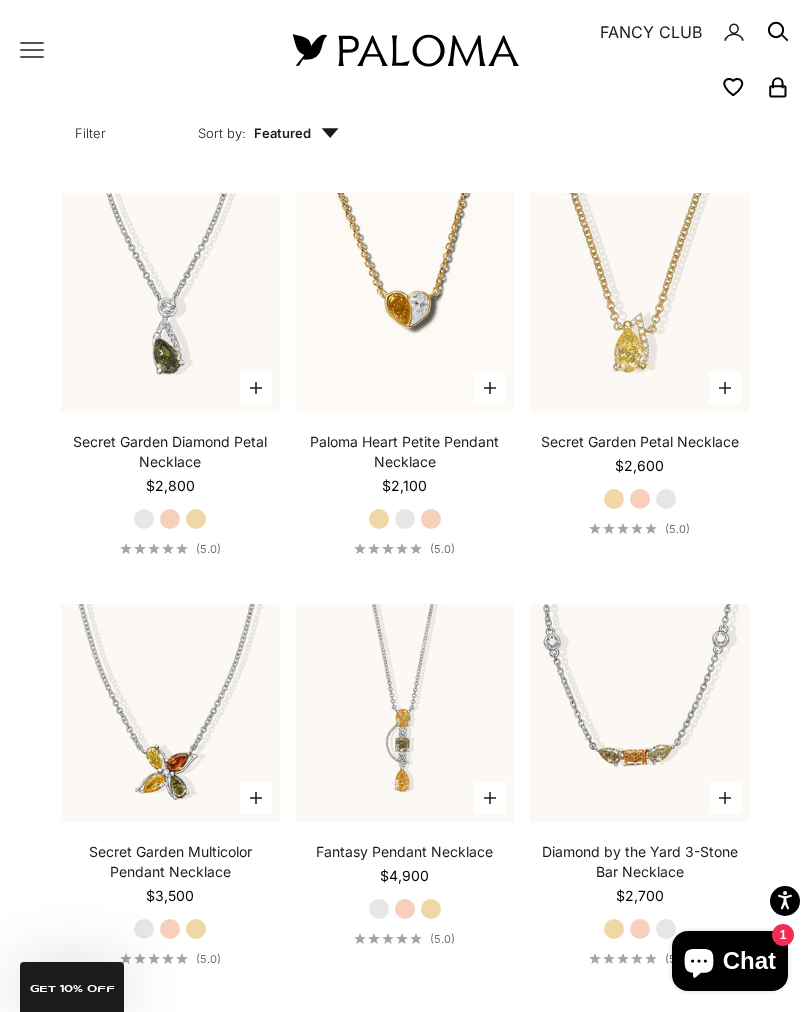click 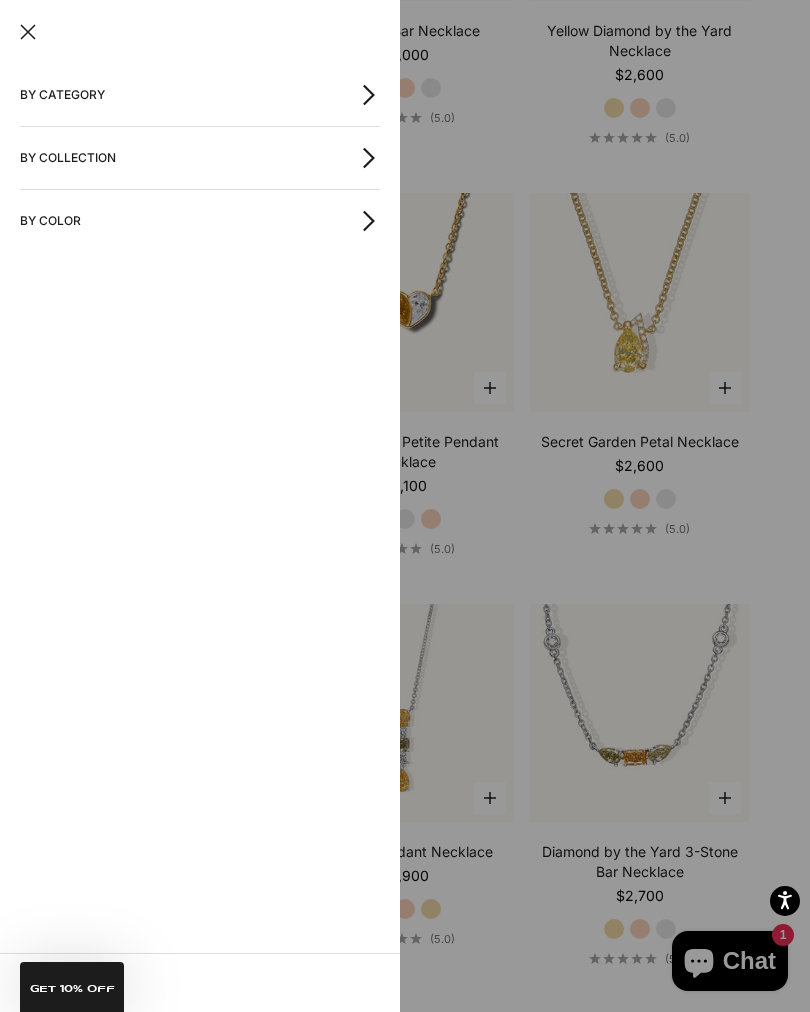 click at bounding box center (405, 506) 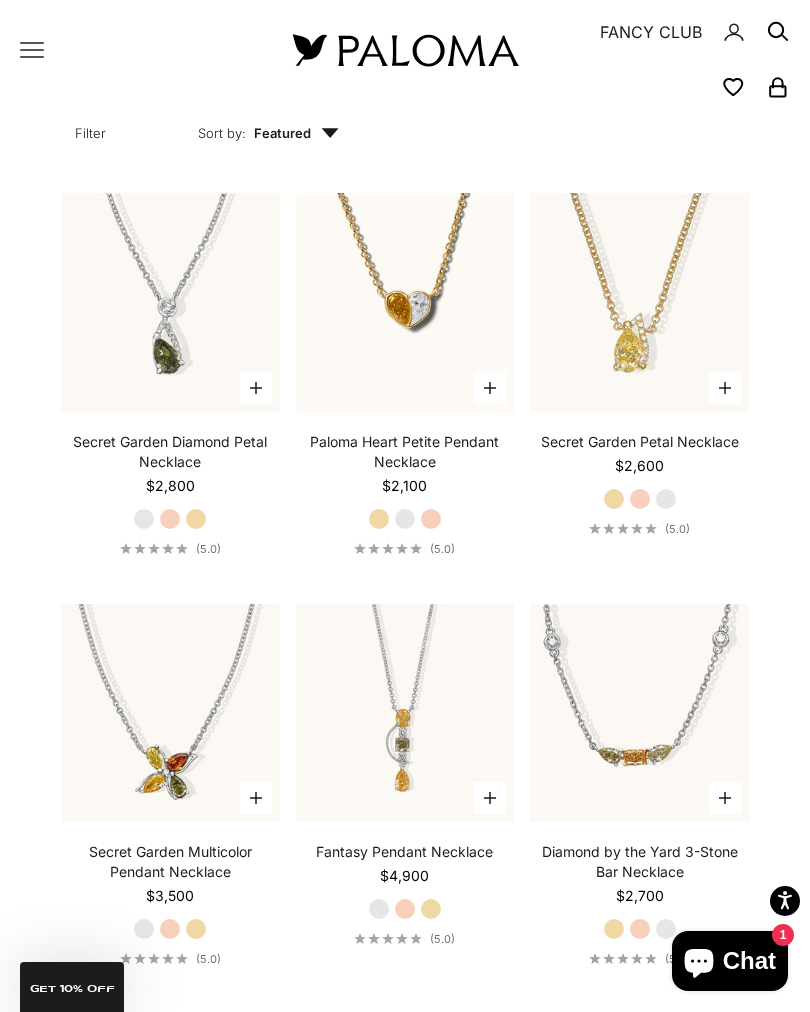 click on "FANCY CLUB" at bounding box center (651, 32) 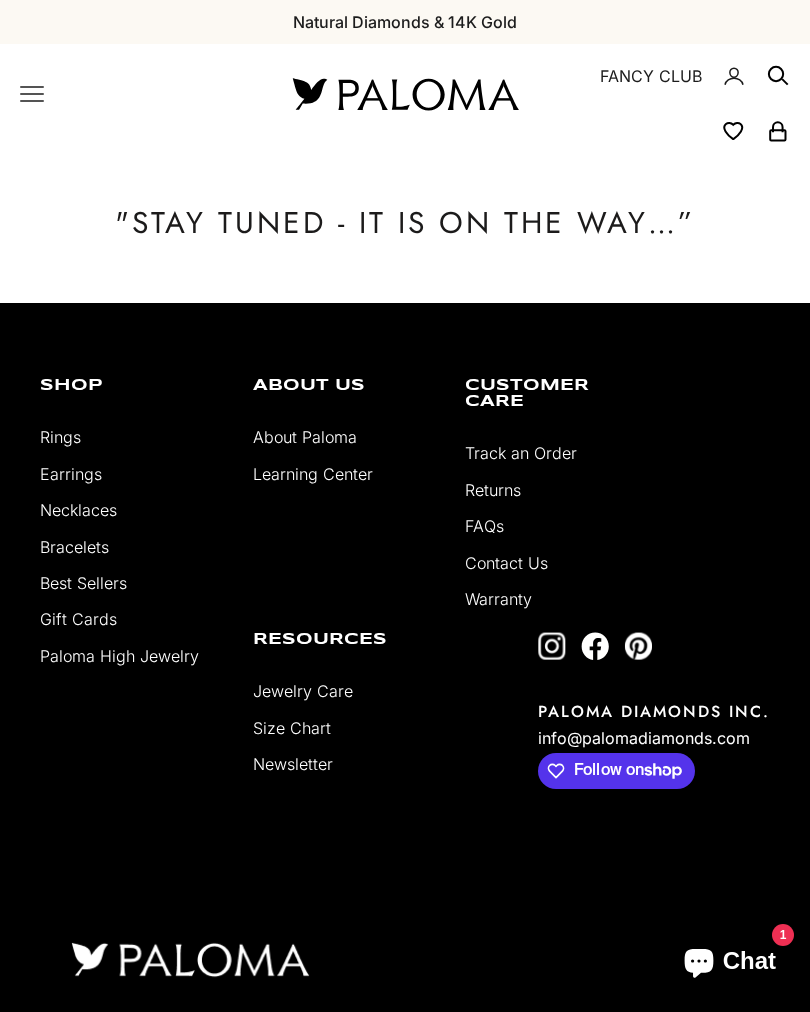 scroll, scrollTop: 0, scrollLeft: 0, axis: both 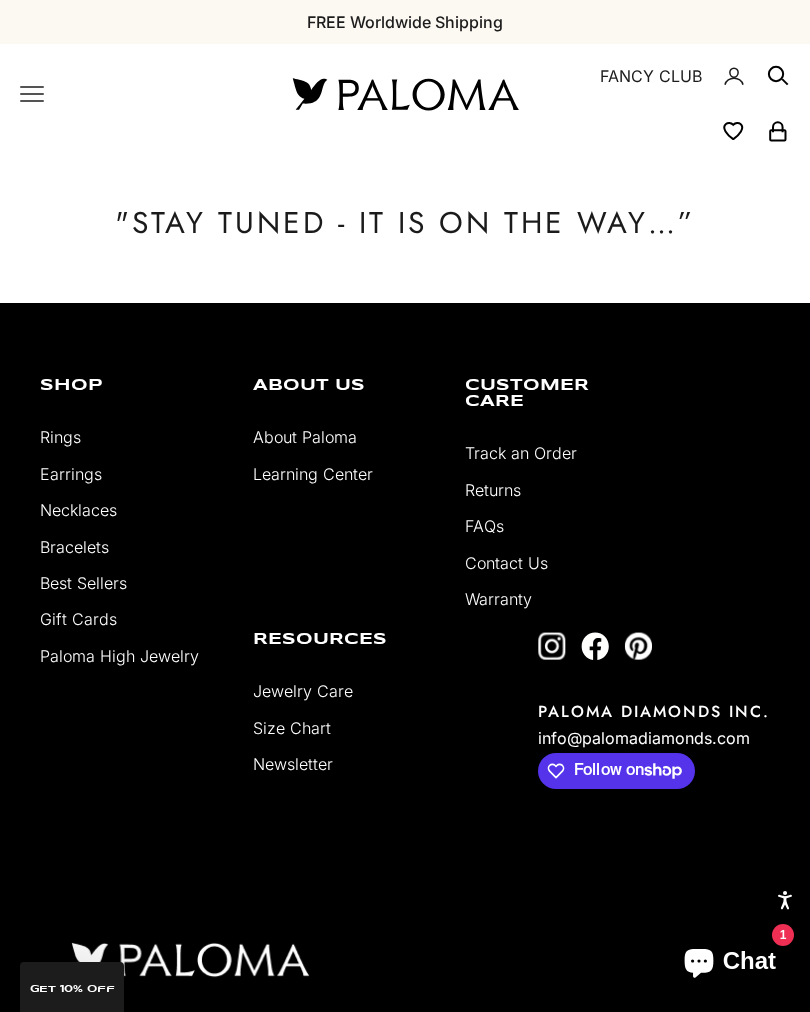 click on "About Paloma" at bounding box center [305, 437] 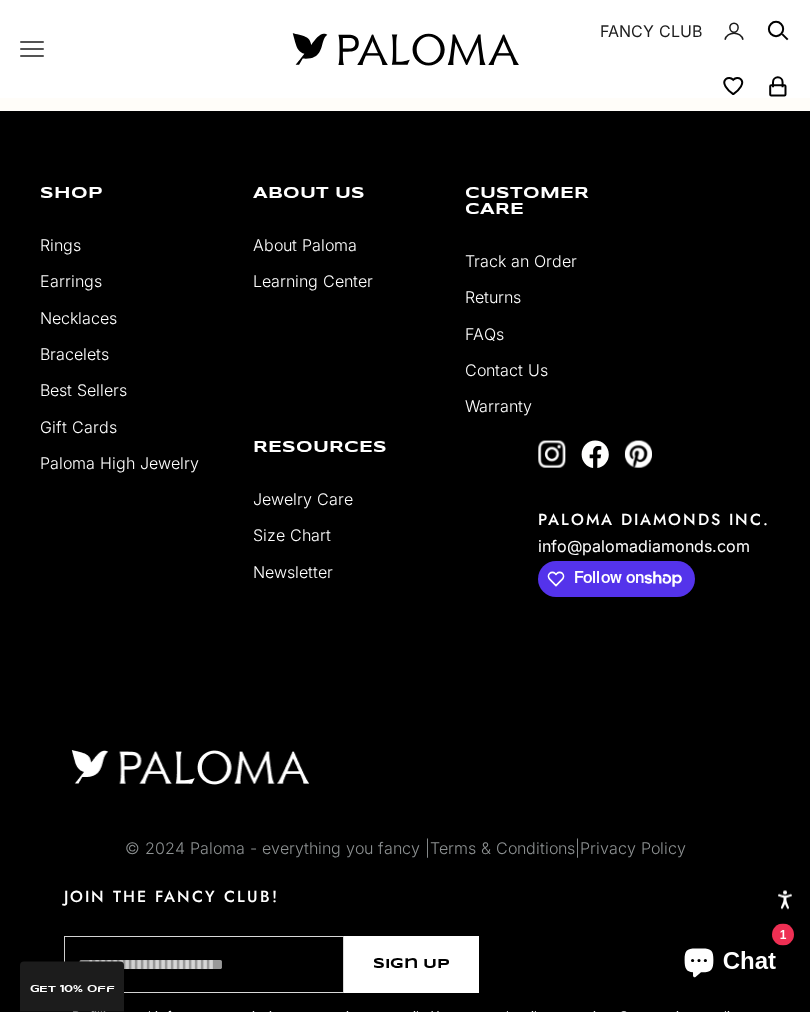 scroll, scrollTop: 3786, scrollLeft: 0, axis: vertical 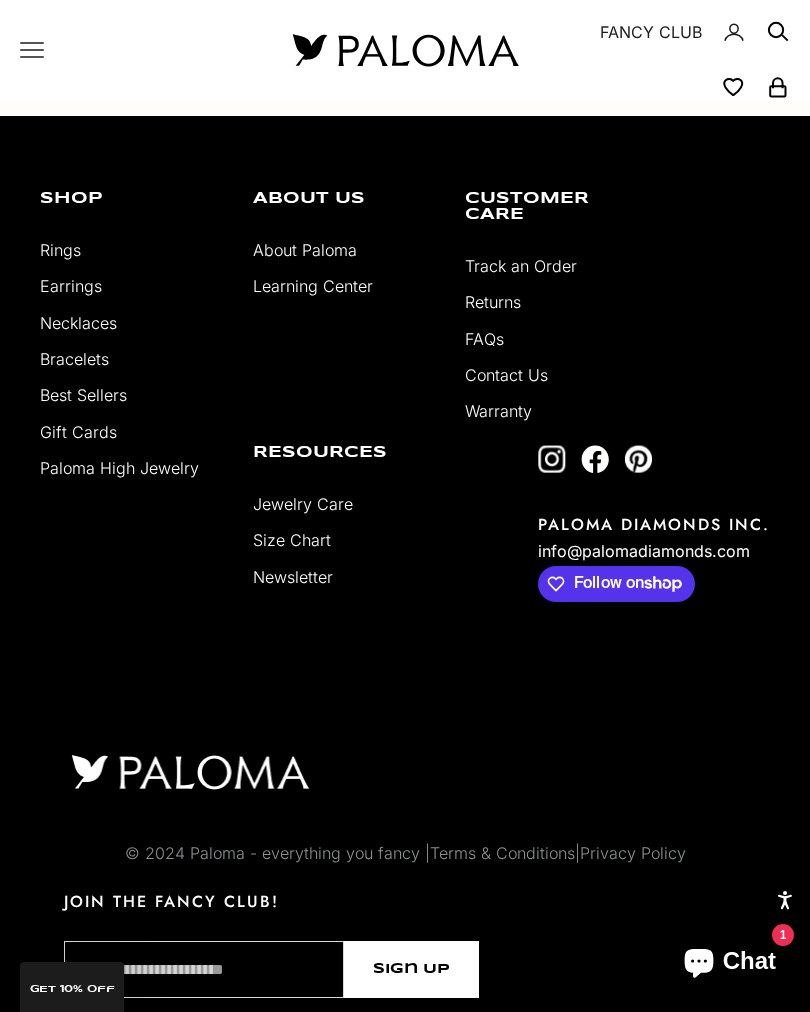click on "Paloma High Jewelry" at bounding box center [119, 468] 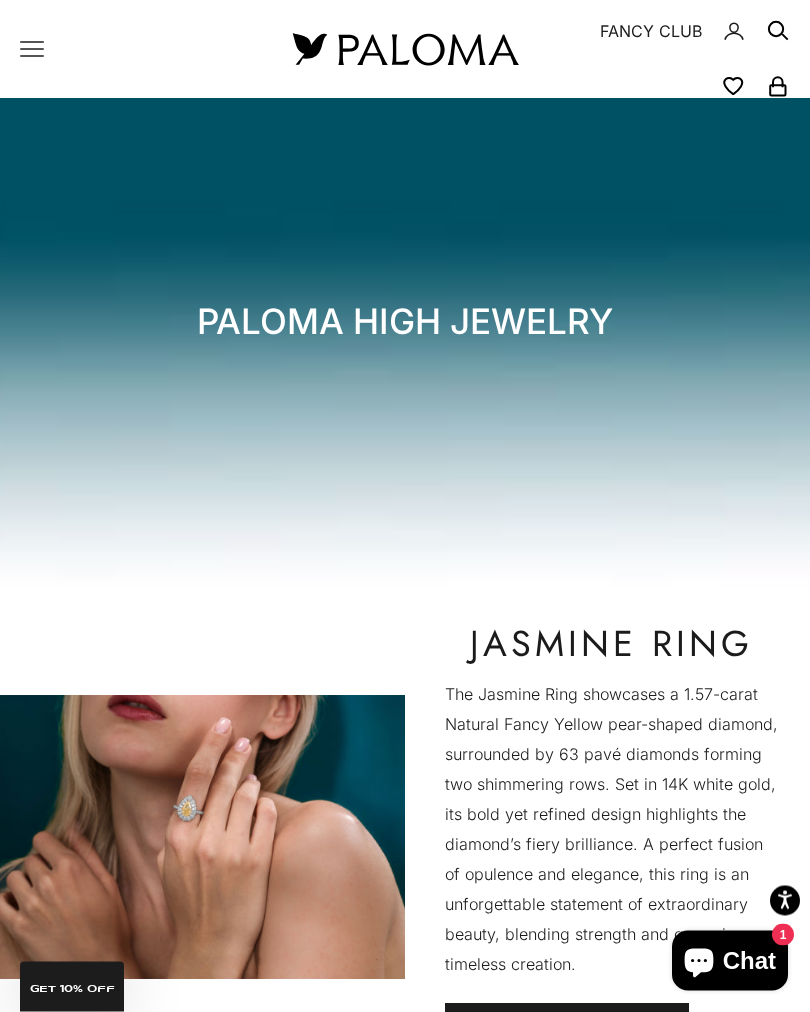 scroll, scrollTop: 0, scrollLeft: 0, axis: both 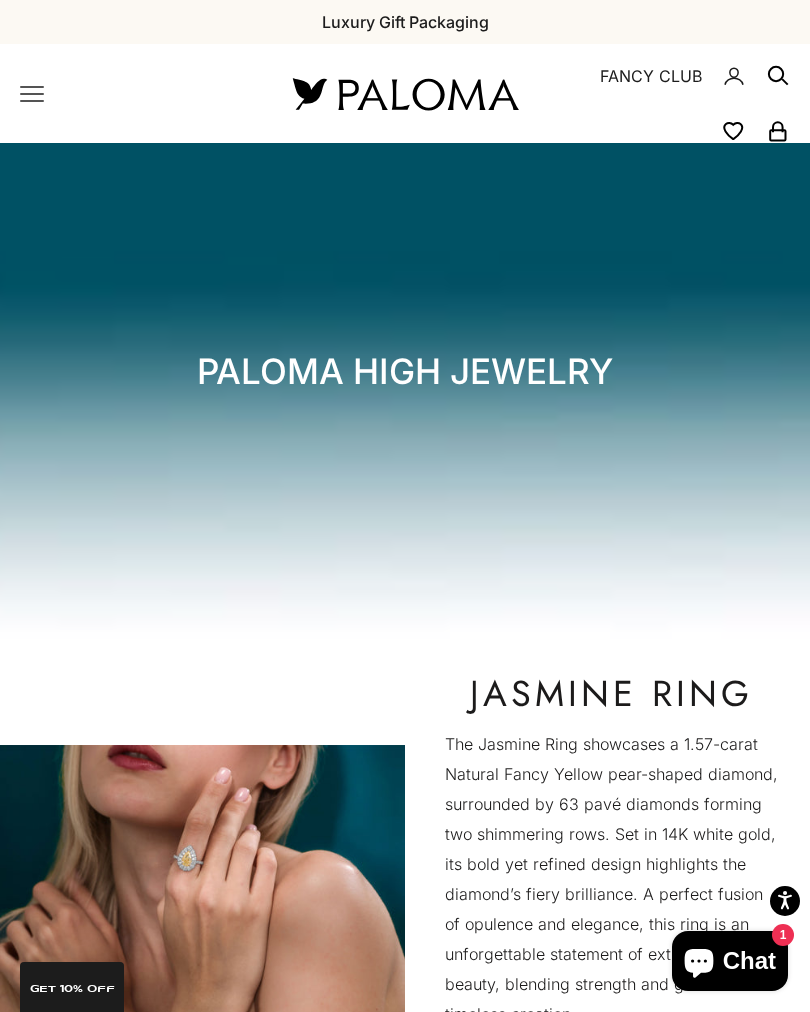 click 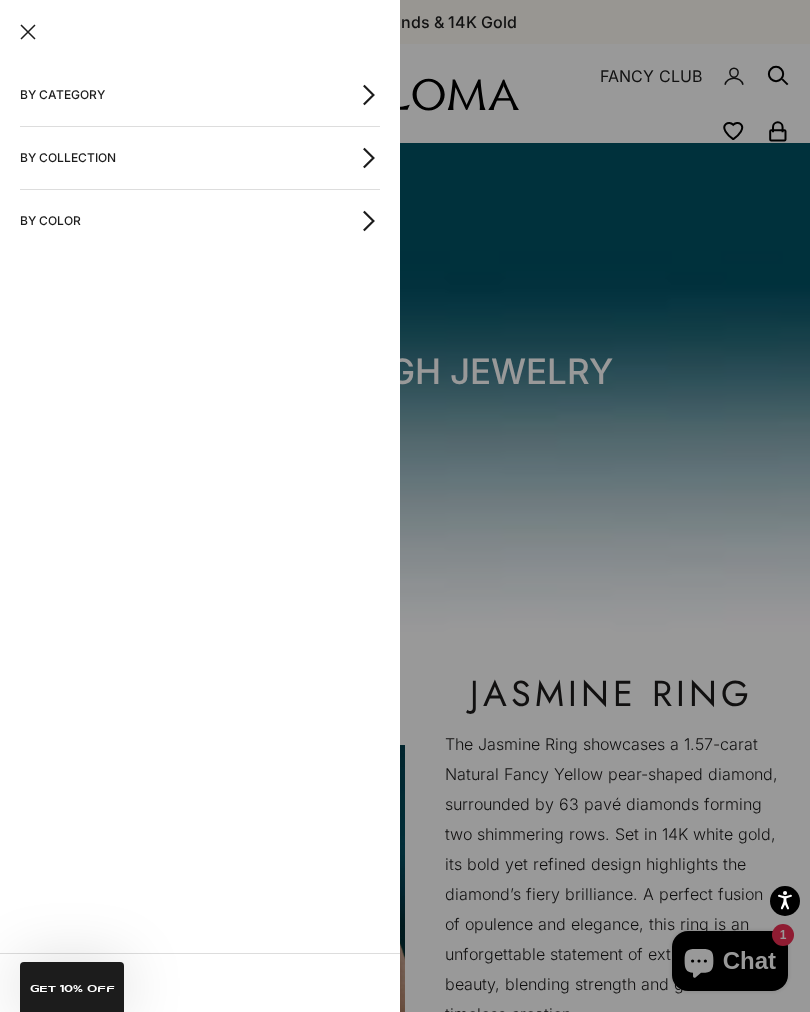 click on "By Collection" at bounding box center [200, 158] 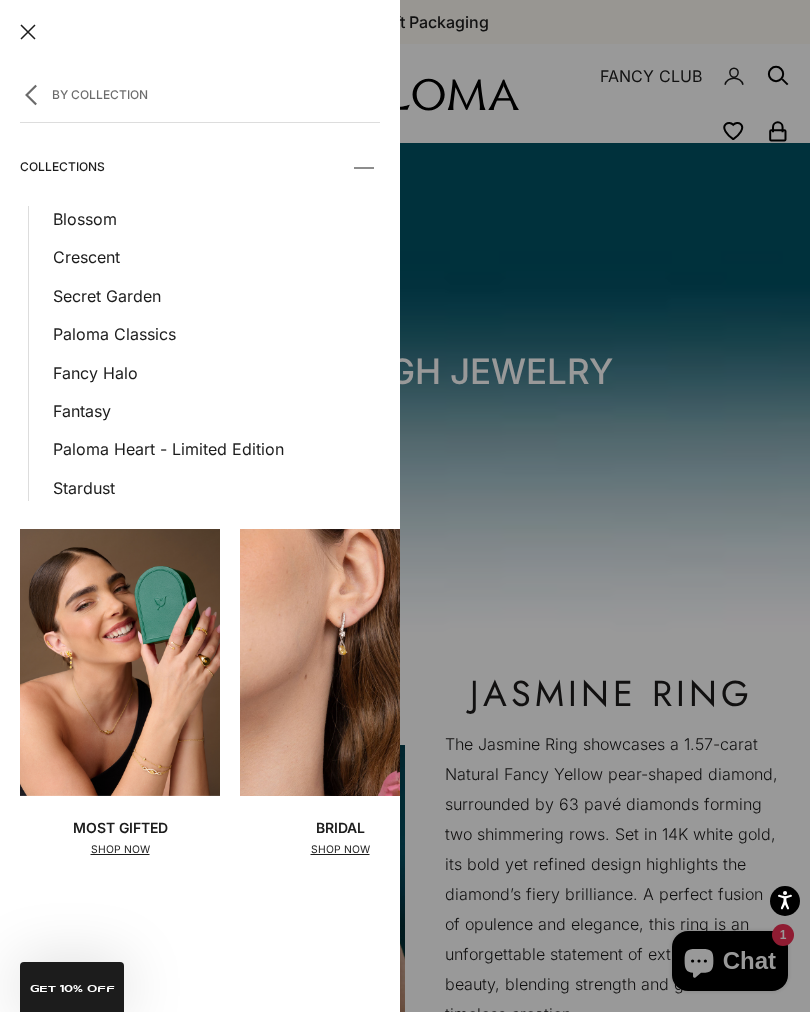 click 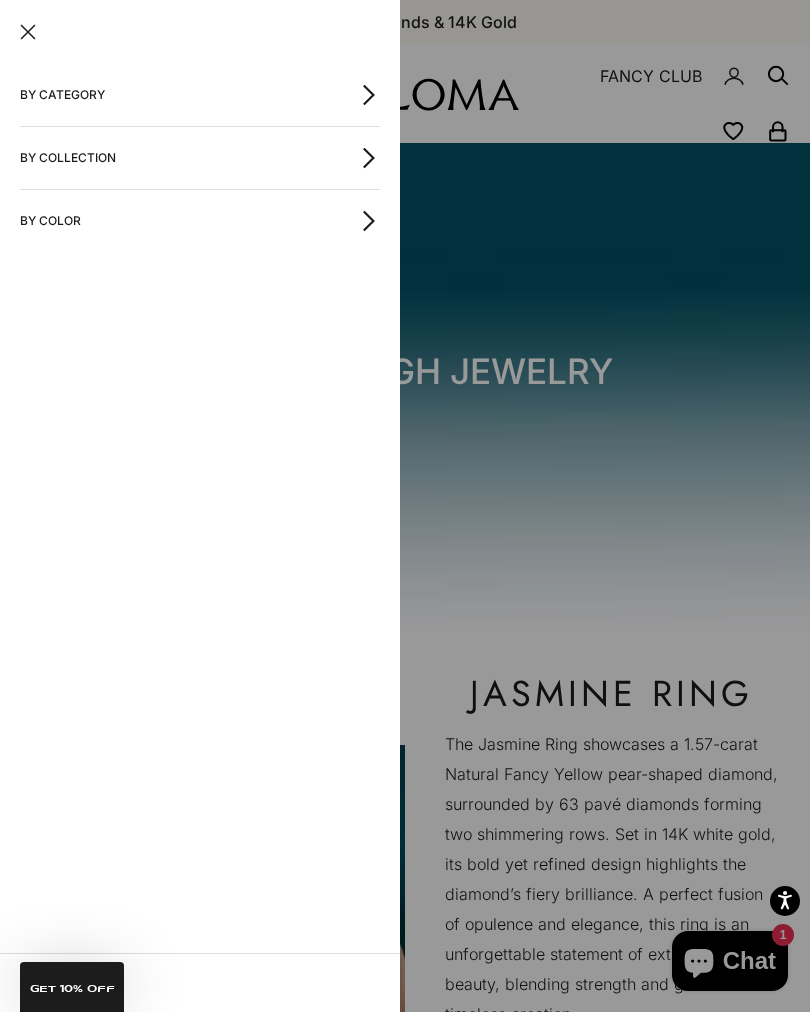 click on "By Category" at bounding box center (200, 95) 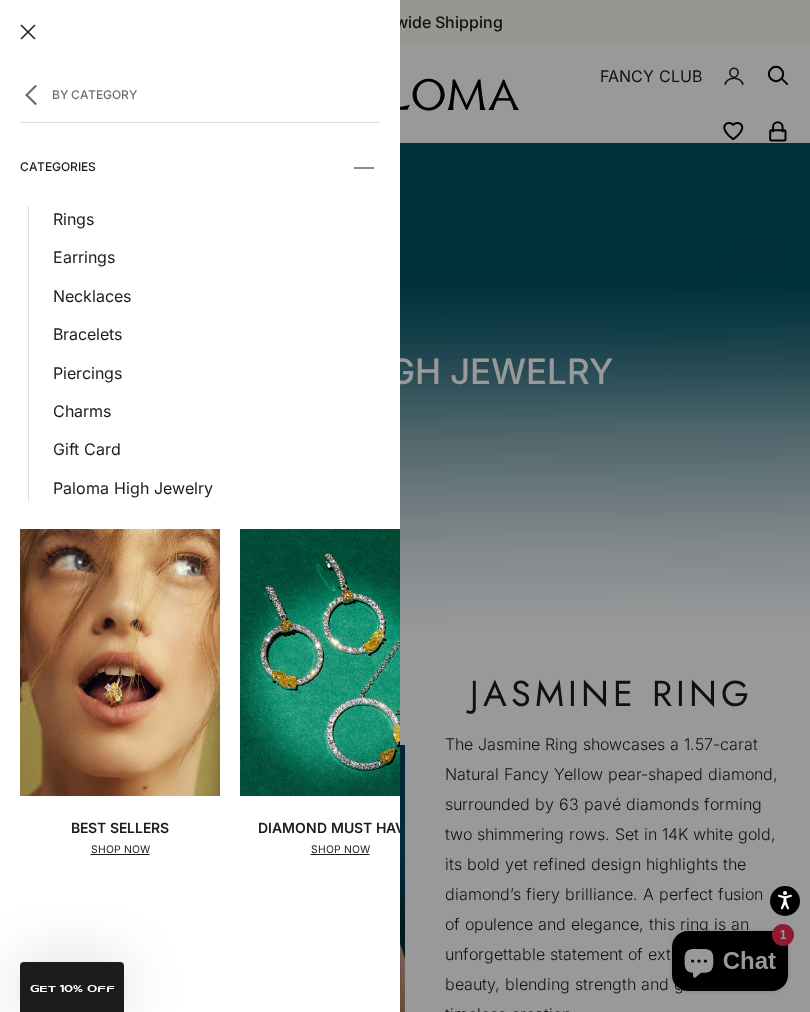 click on "Earrings" at bounding box center [216, 257] 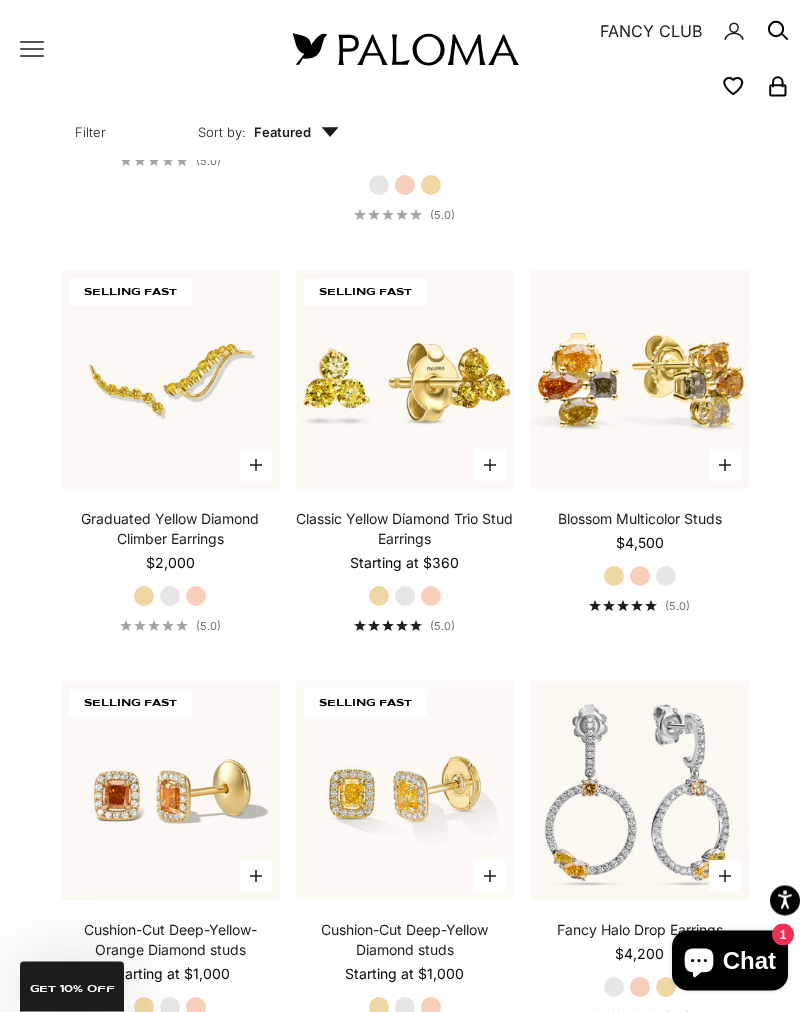 scroll, scrollTop: 900, scrollLeft: 0, axis: vertical 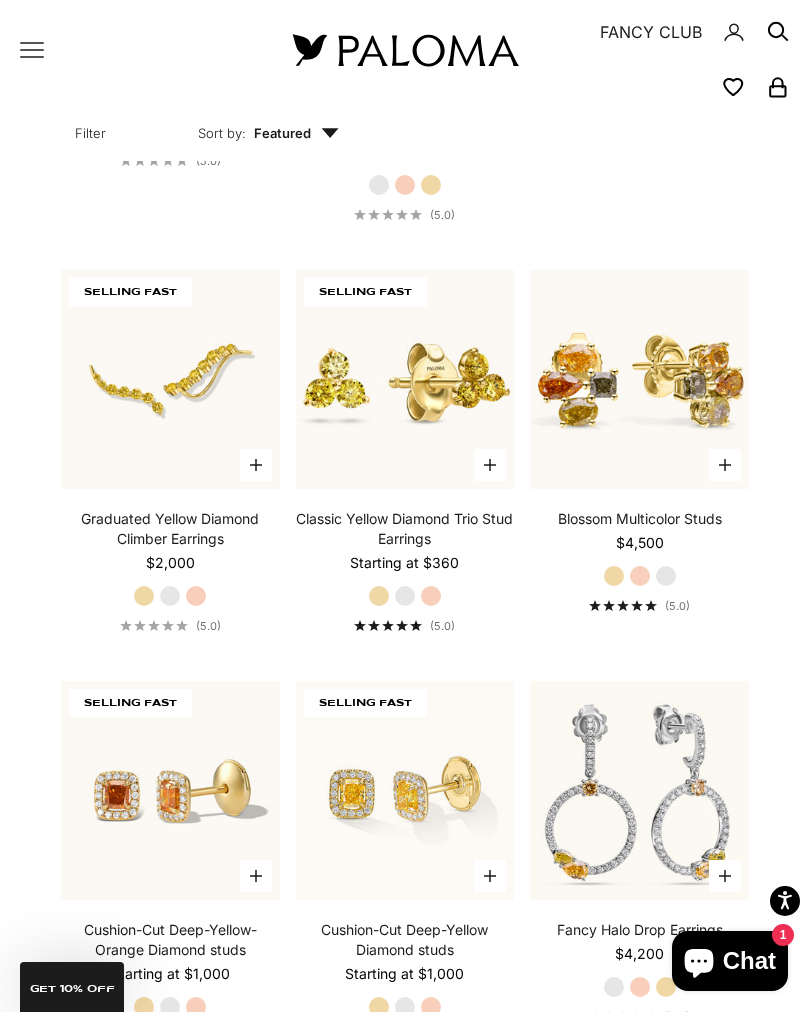 click at bounding box center [170, 379] 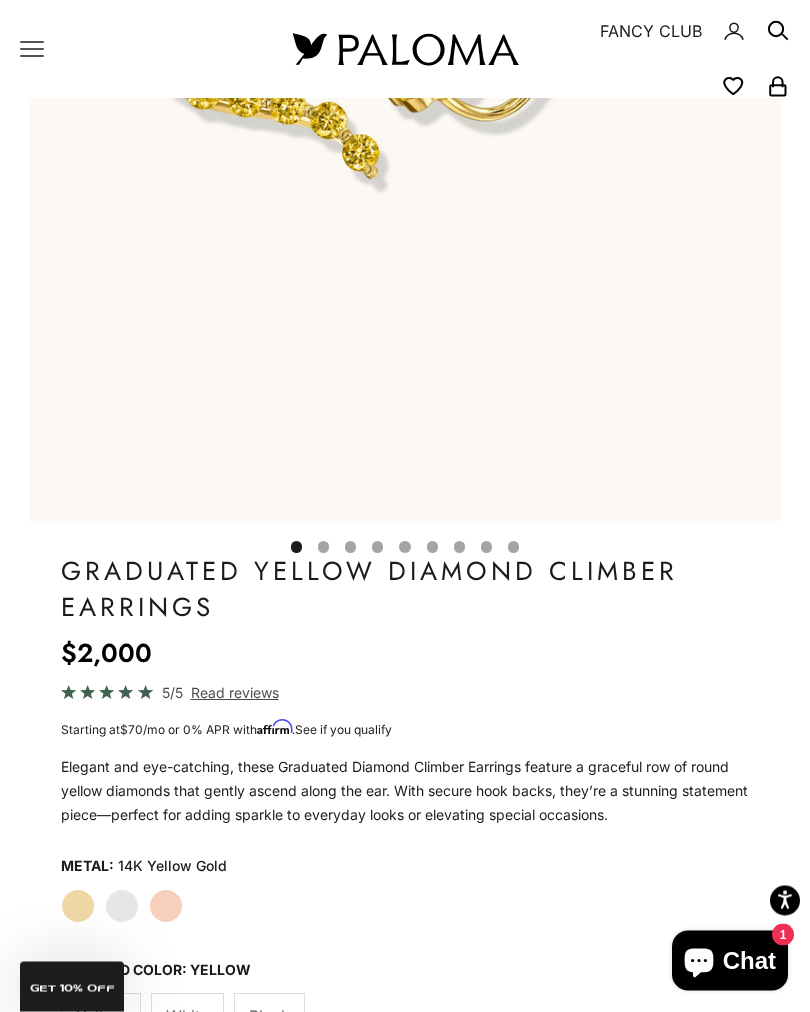 scroll, scrollTop: 551, scrollLeft: 0, axis: vertical 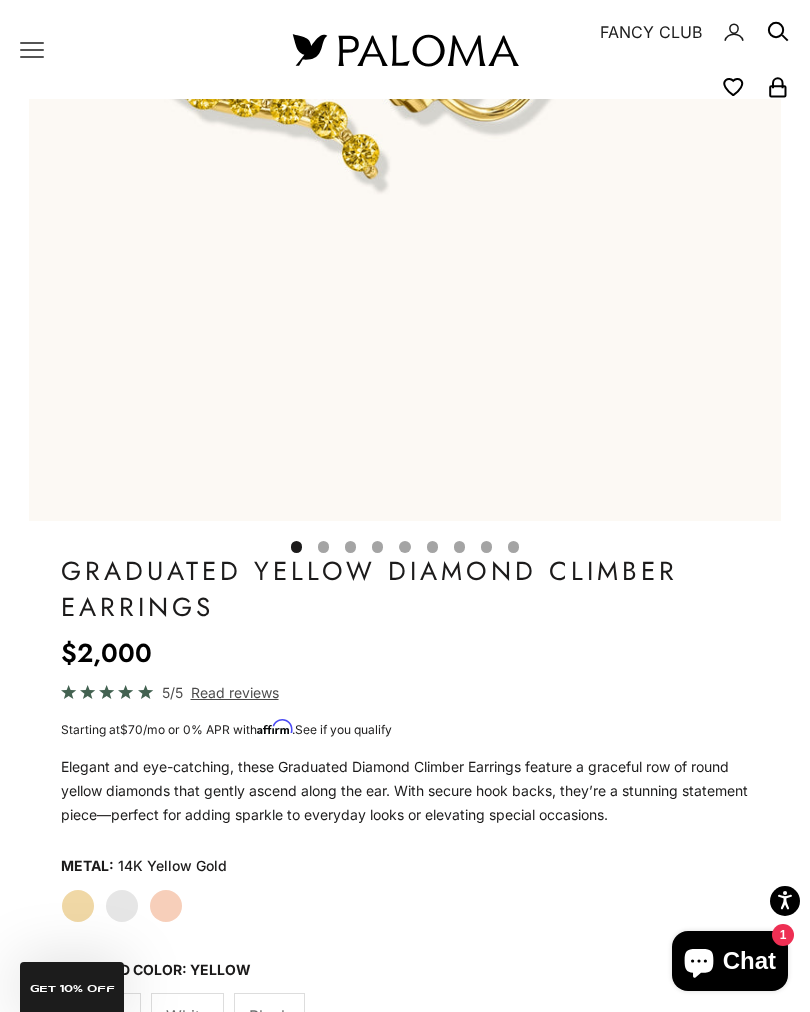 click on "White Gold" 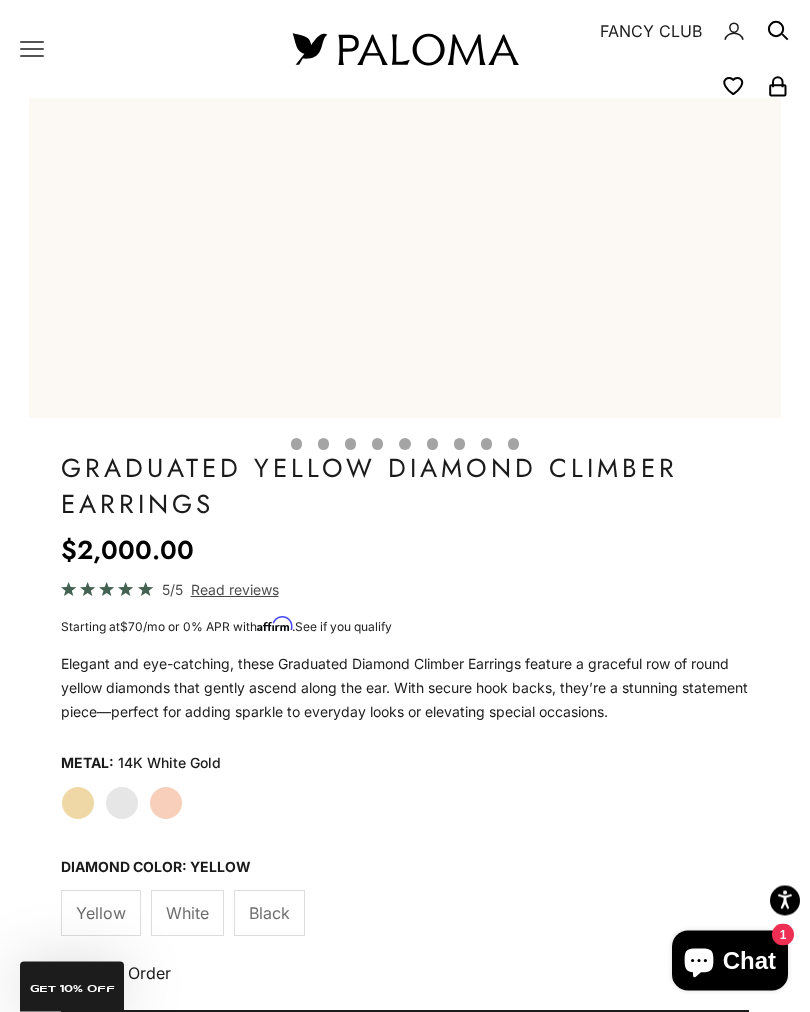 scroll, scrollTop: 654, scrollLeft: 0, axis: vertical 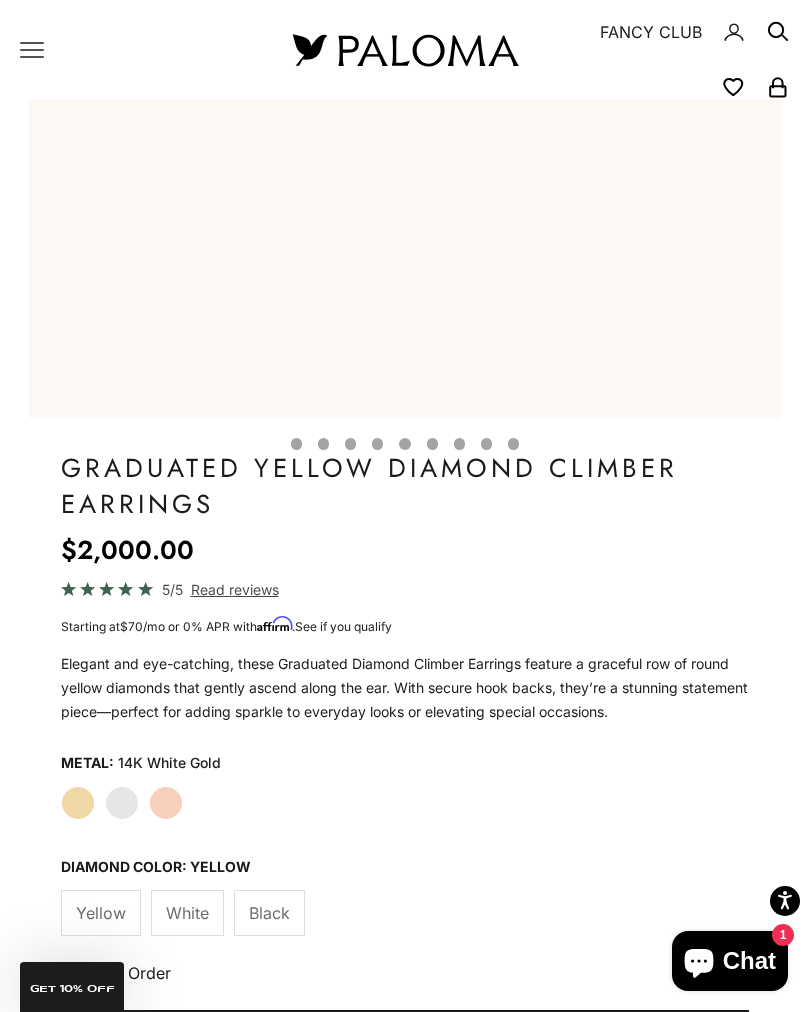 click on "White" 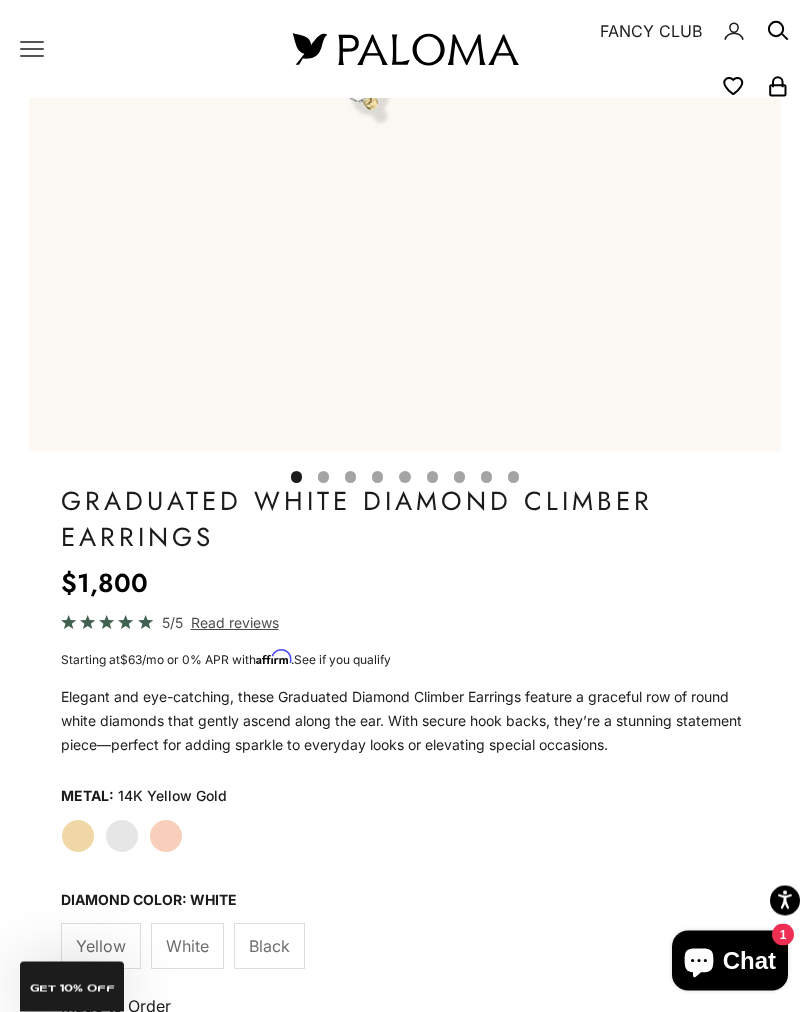 scroll, scrollTop: 621, scrollLeft: 0, axis: vertical 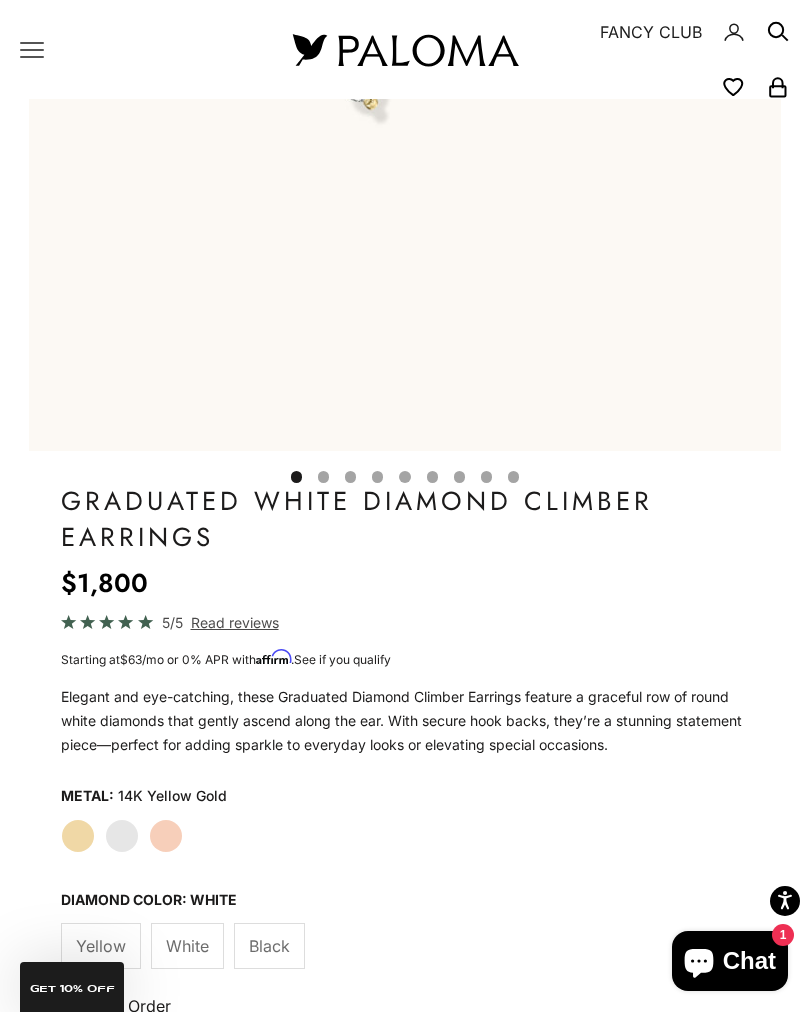 click on "White Gold" 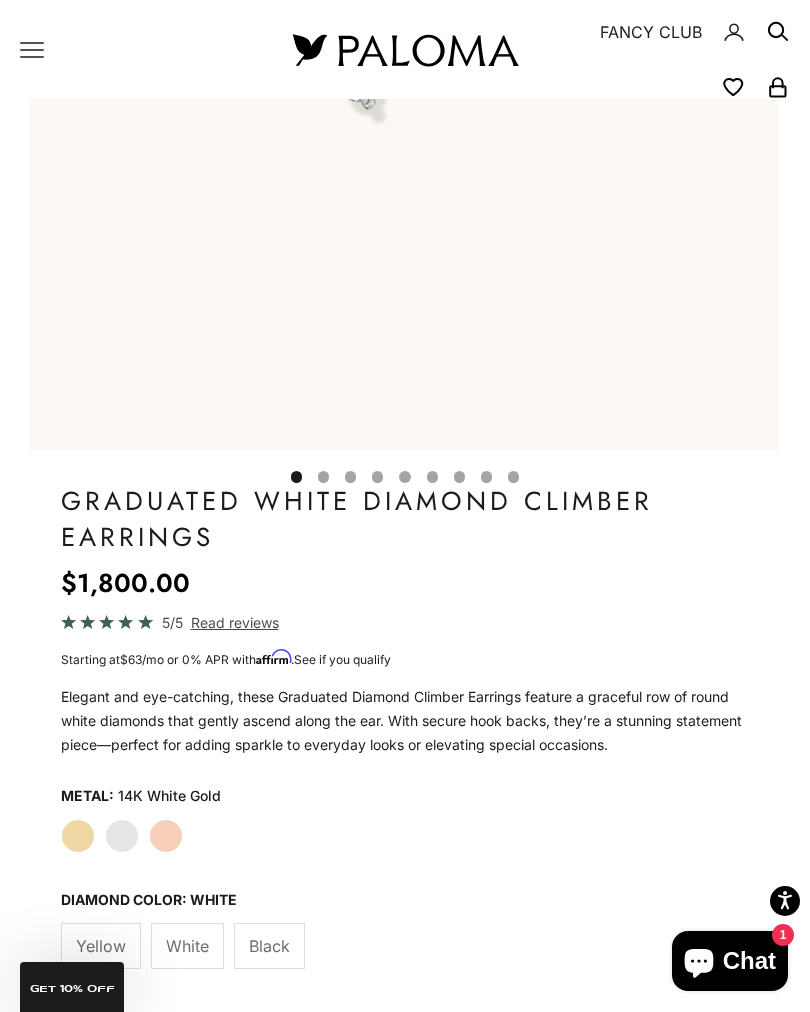 scroll, scrollTop: 0, scrollLeft: 1, axis: horizontal 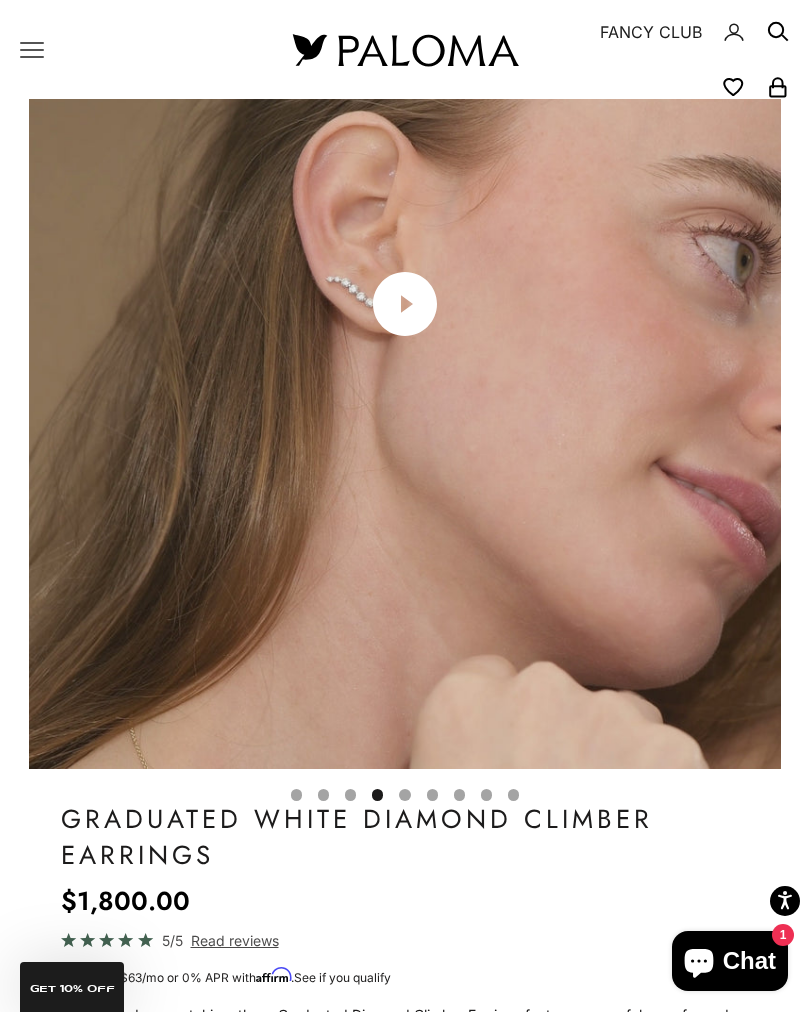 click 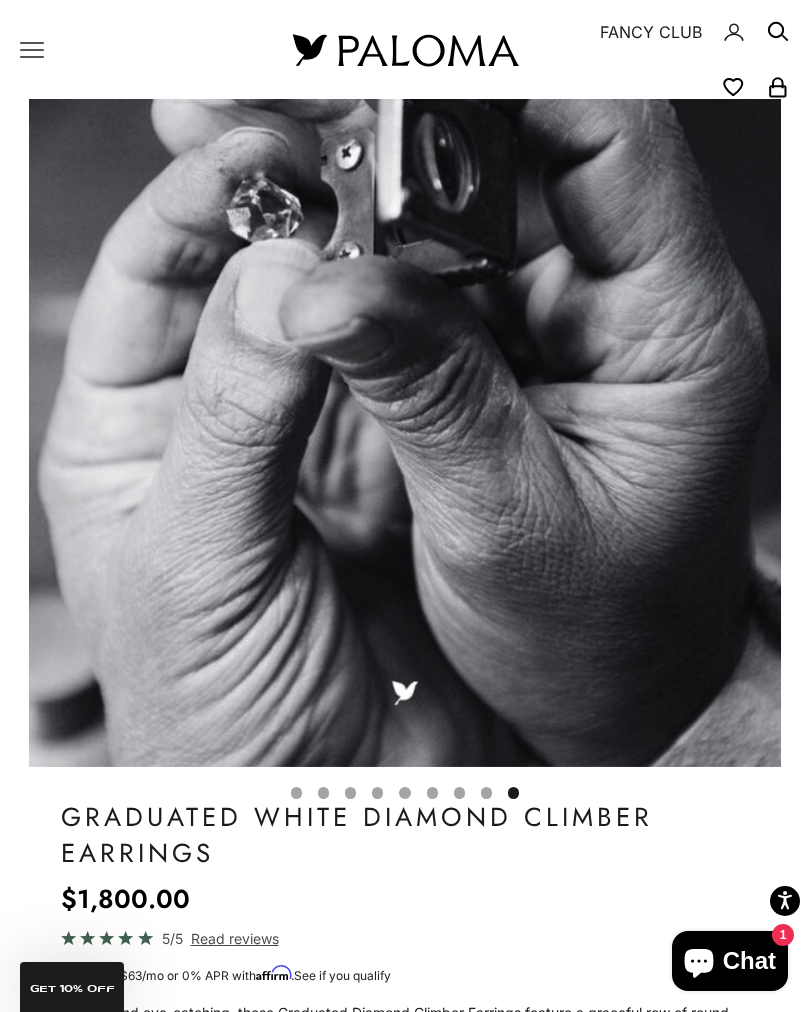 scroll, scrollTop: 0, scrollLeft: 6212, axis: horizontal 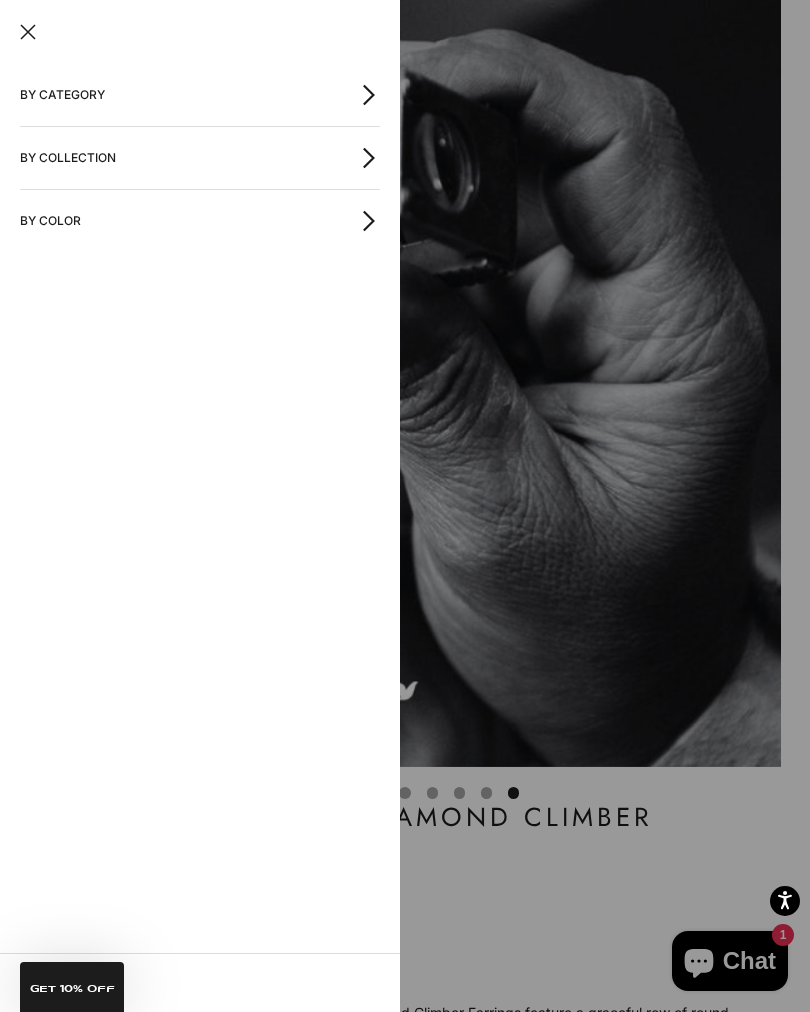 click on "By Category" at bounding box center [200, 95] 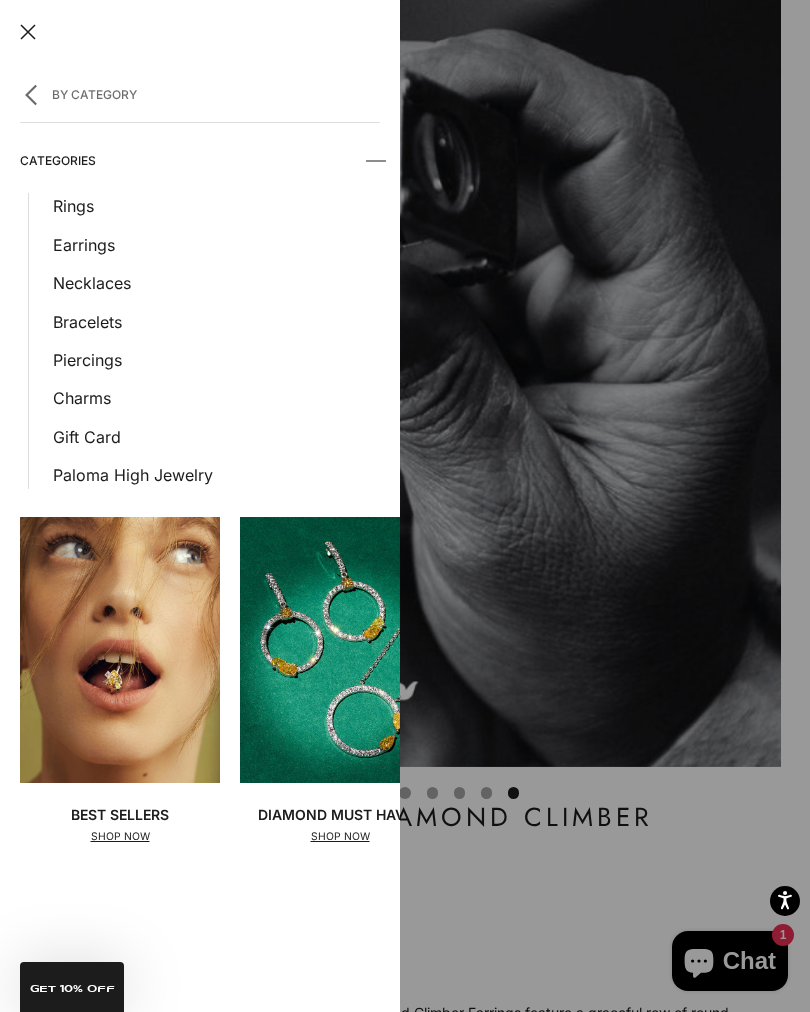 click on "Earrings" at bounding box center (216, 245) 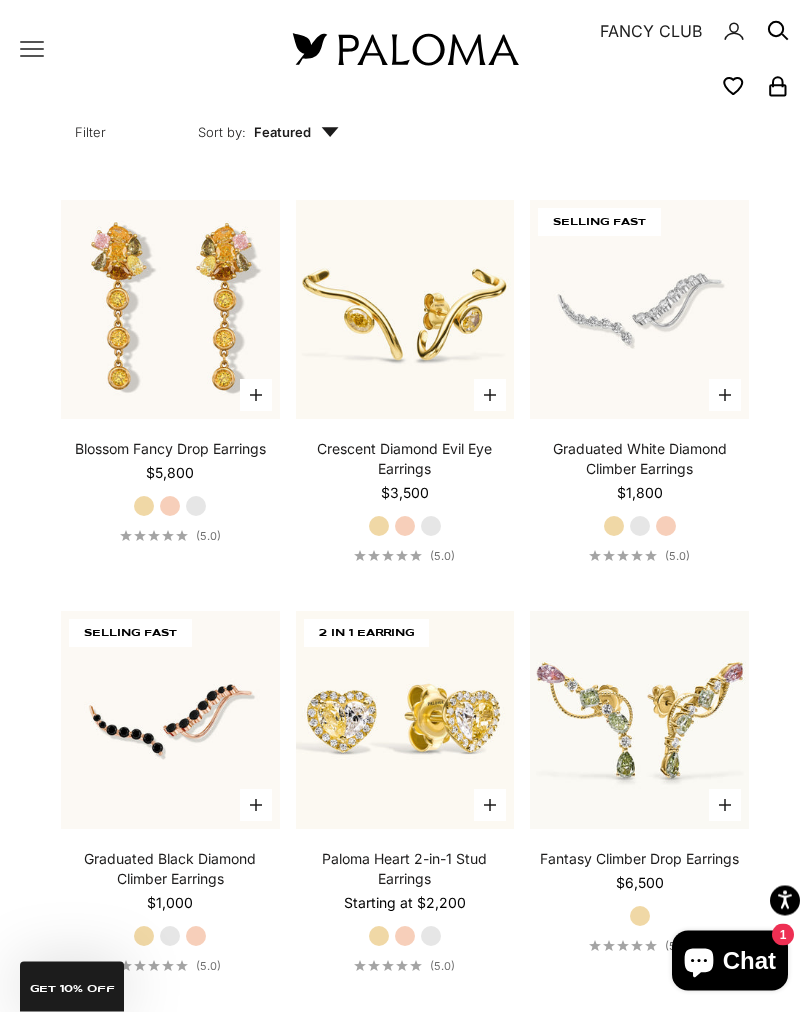 scroll, scrollTop: 2203, scrollLeft: 0, axis: vertical 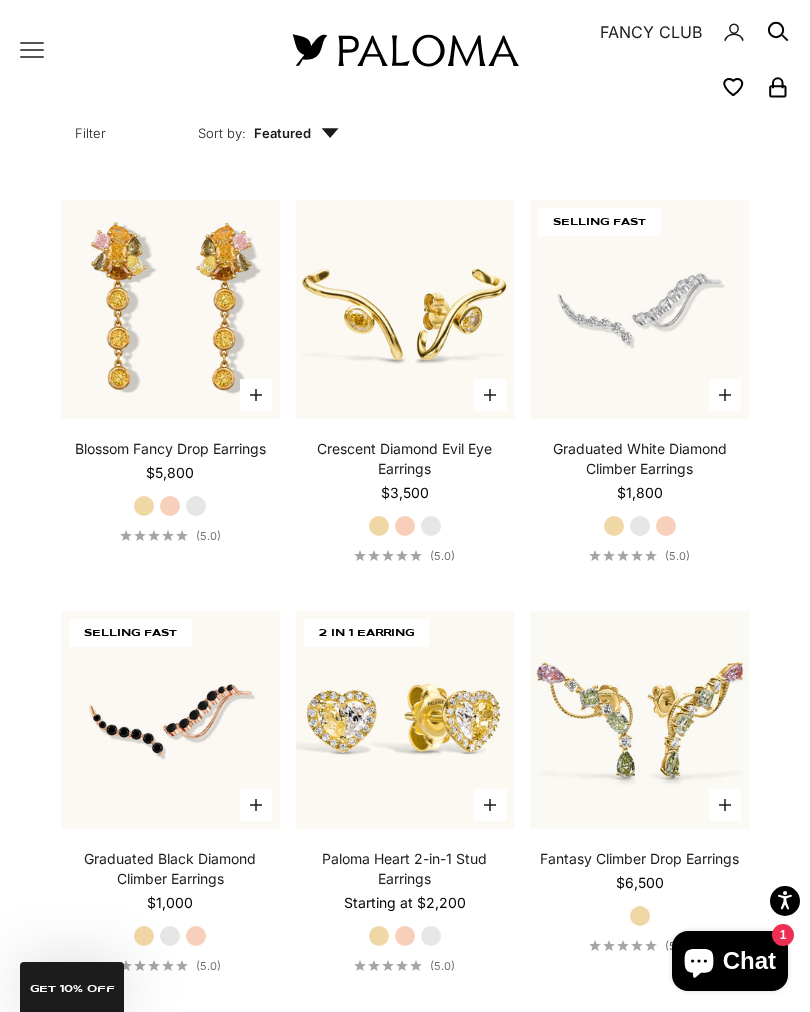 click at bounding box center [639, 309] 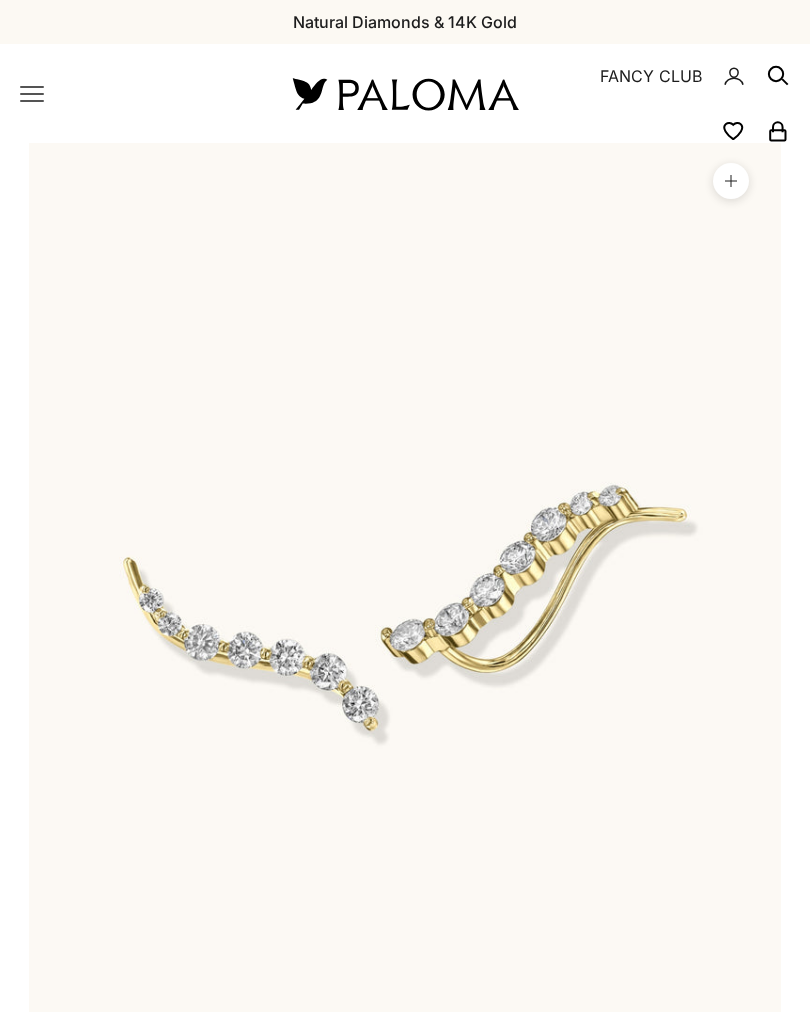 scroll, scrollTop: 0, scrollLeft: 0, axis: both 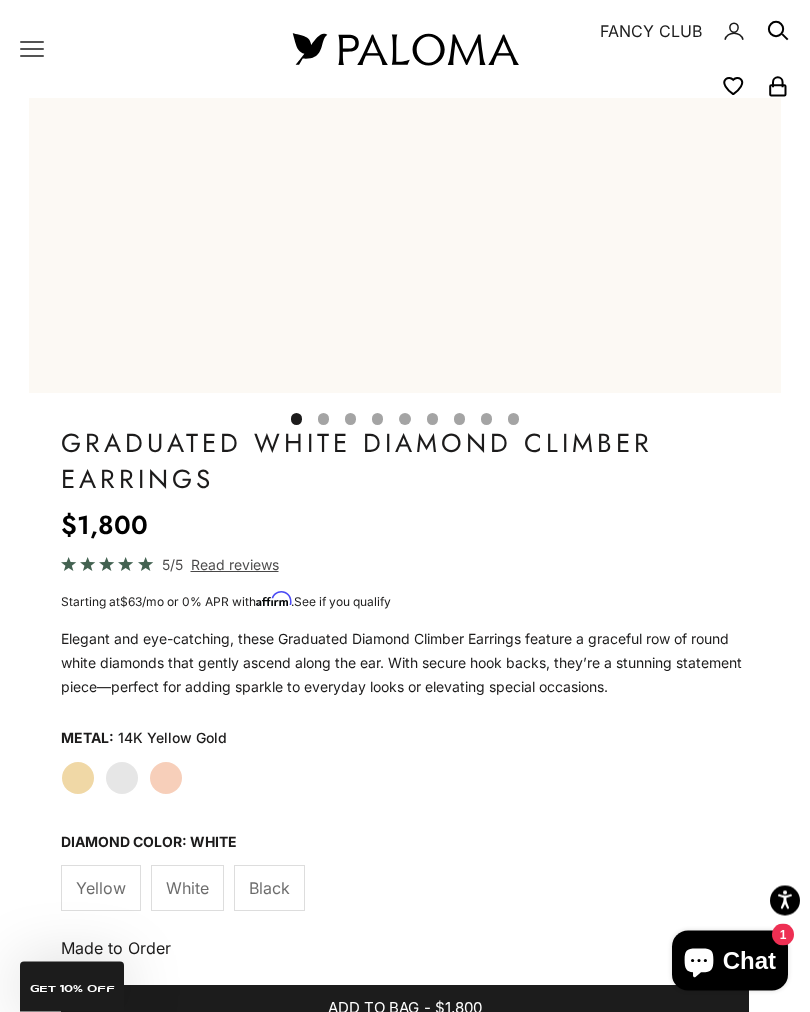 click on "White Gold" 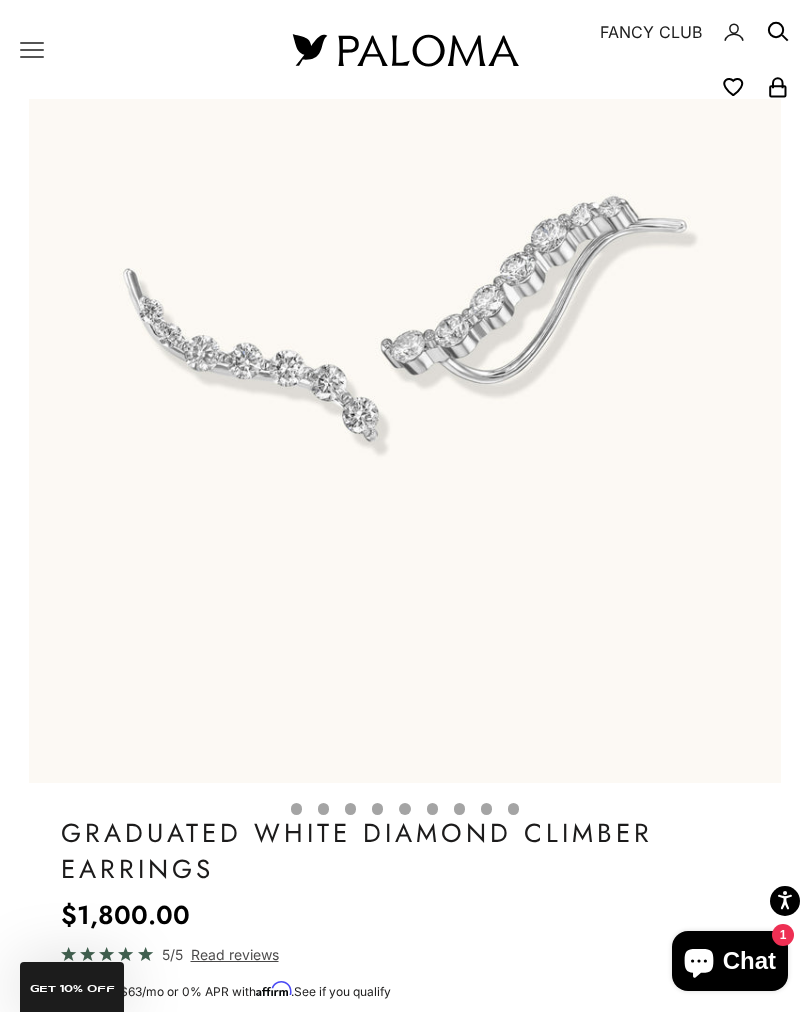 scroll, scrollTop: 260, scrollLeft: 0, axis: vertical 